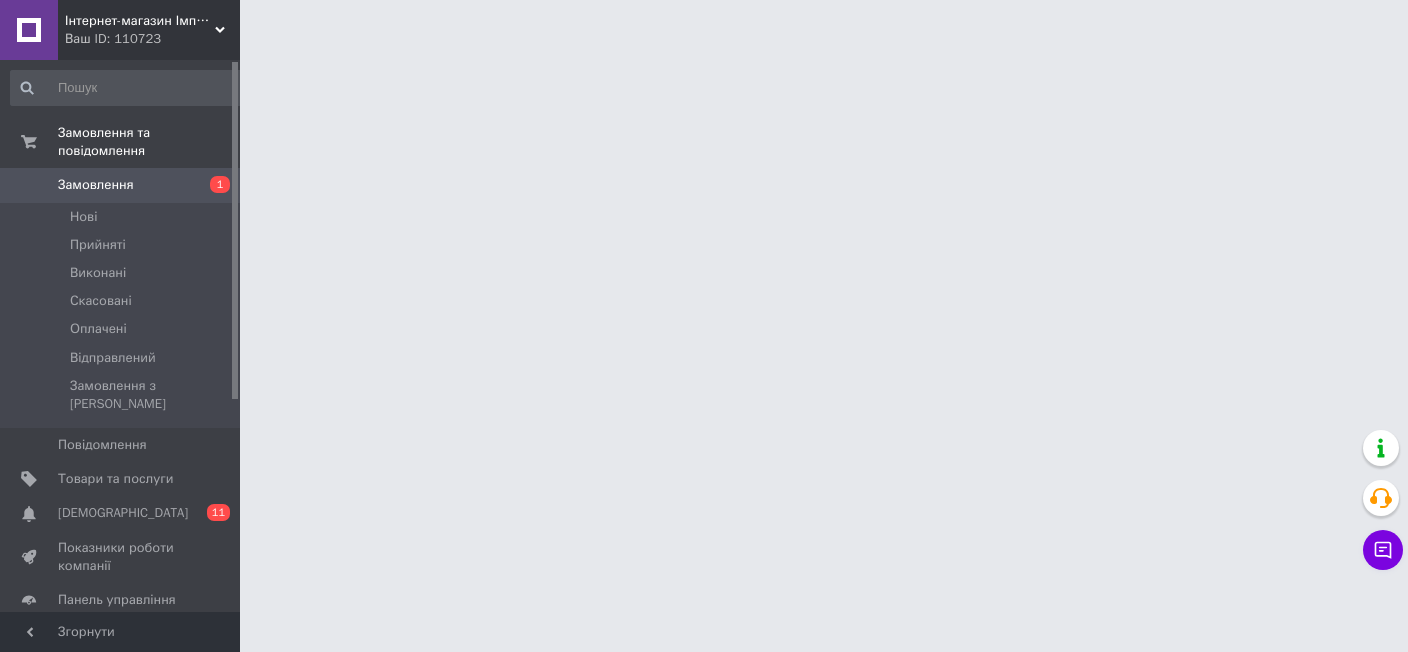 scroll, scrollTop: 0, scrollLeft: 0, axis: both 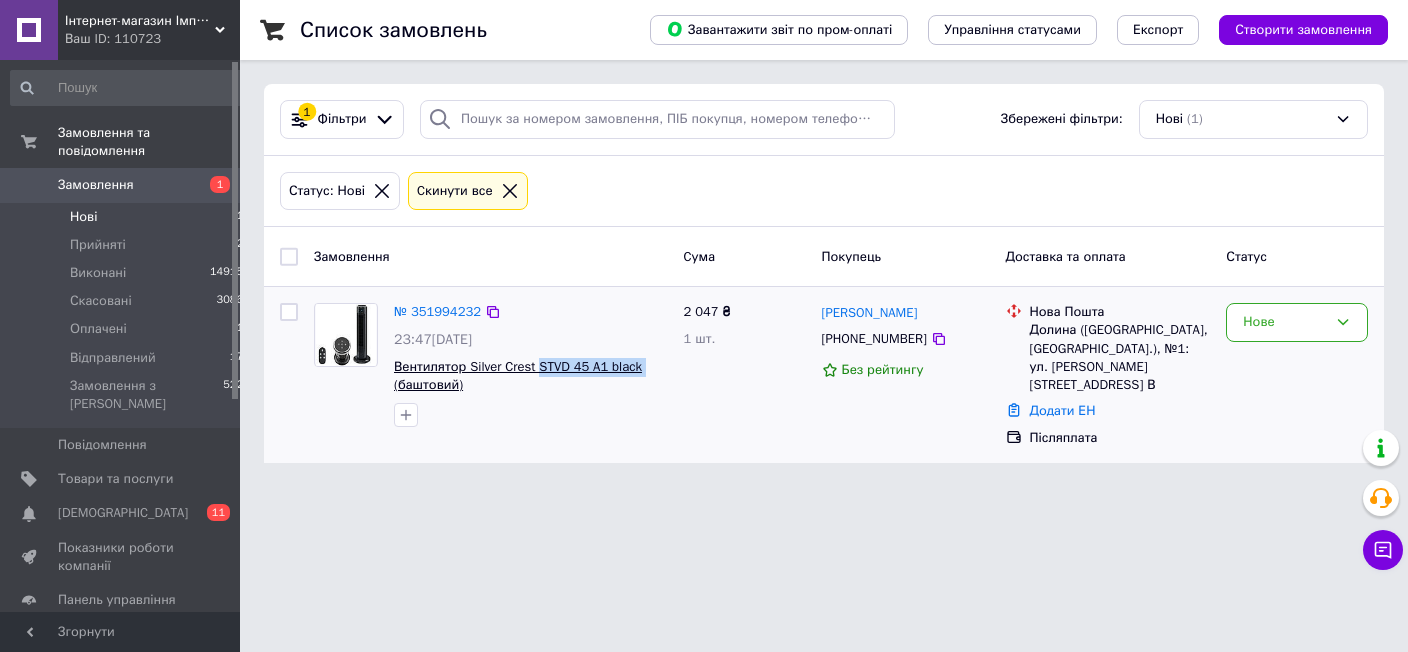 drag, startPoint x: 637, startPoint y: 368, endPoint x: 534, endPoint y: 364, distance: 103.077644 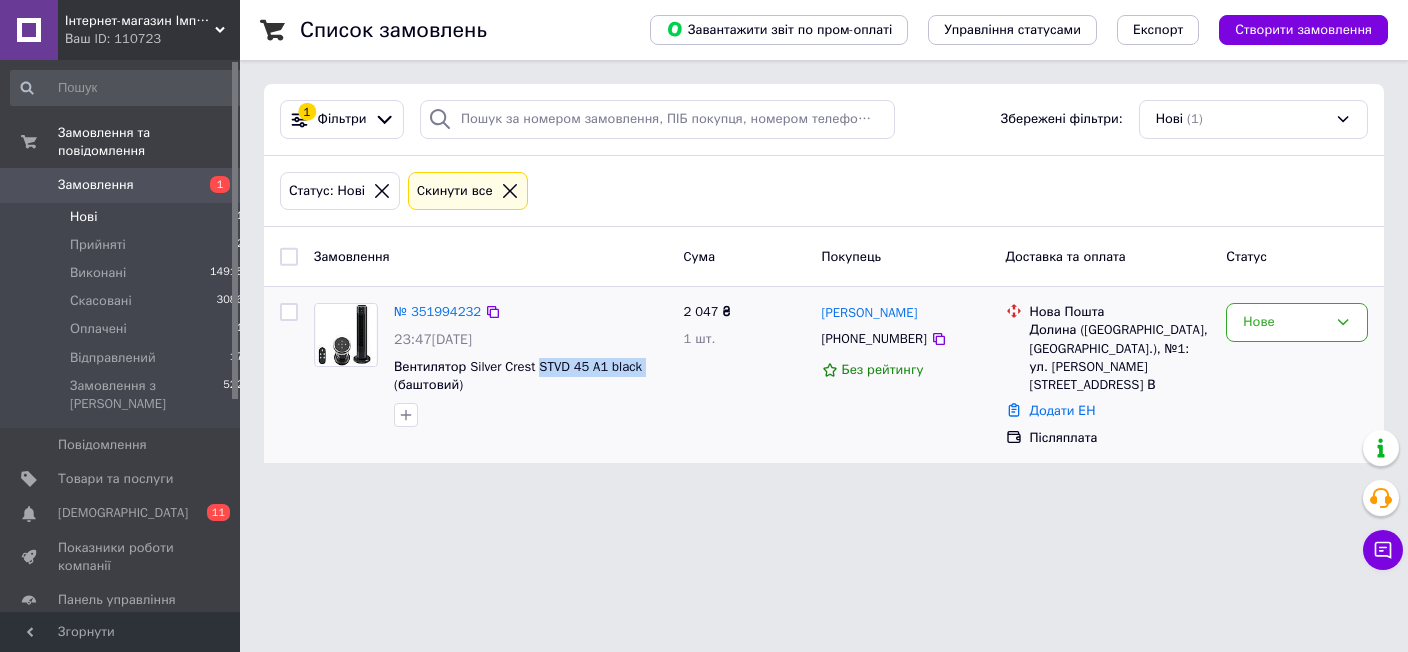 copy on "STVD 45 A1 black" 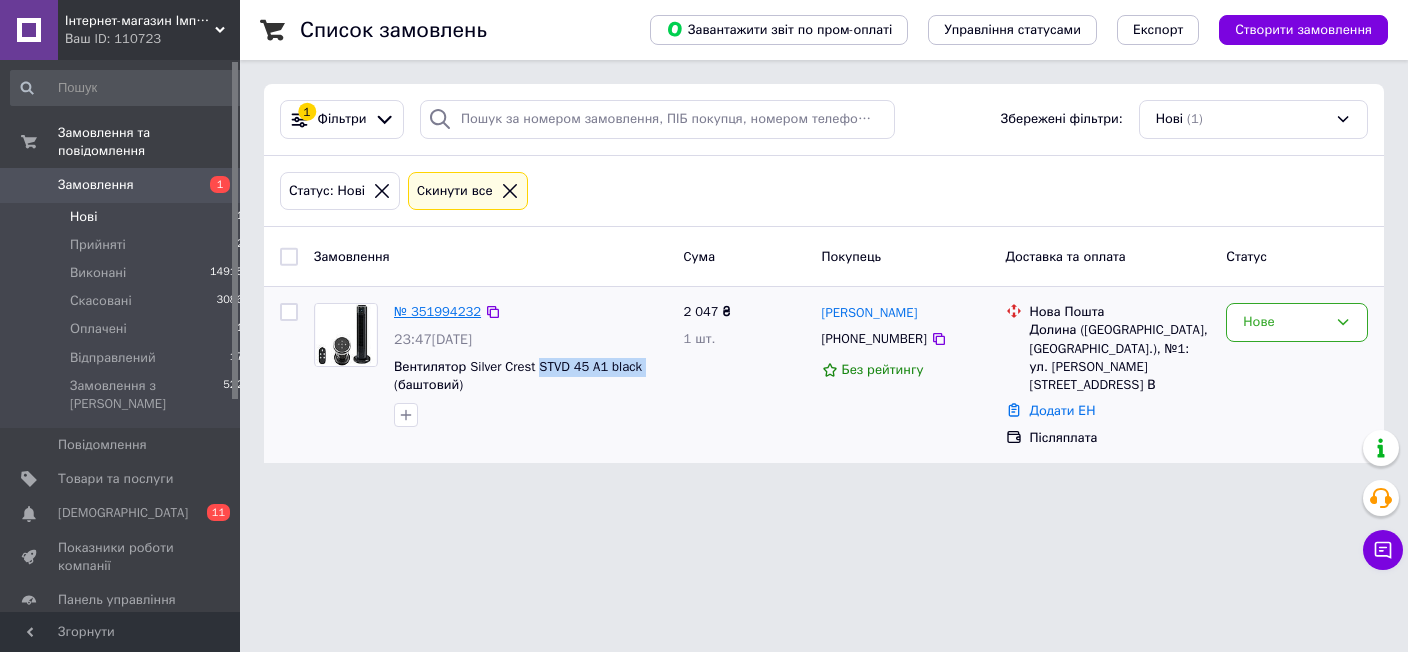 click on "№ 351994232" at bounding box center [437, 311] 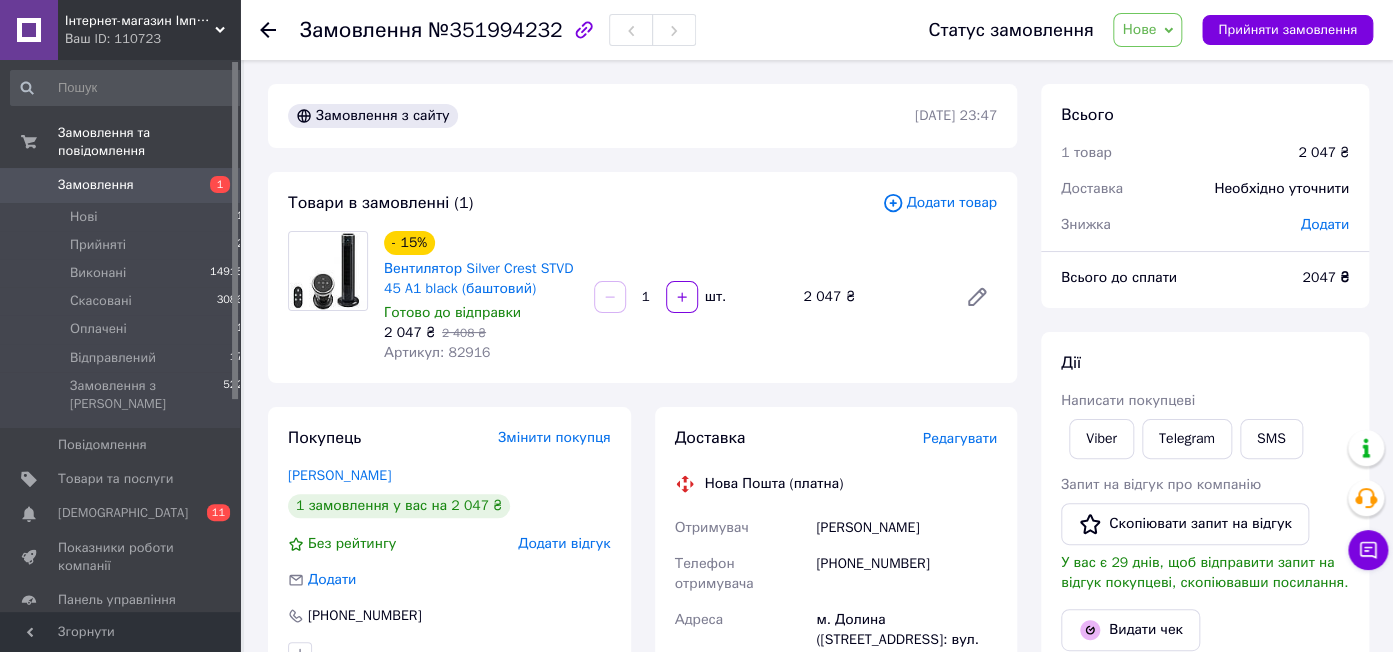 click on "Редагувати" at bounding box center [960, 438] 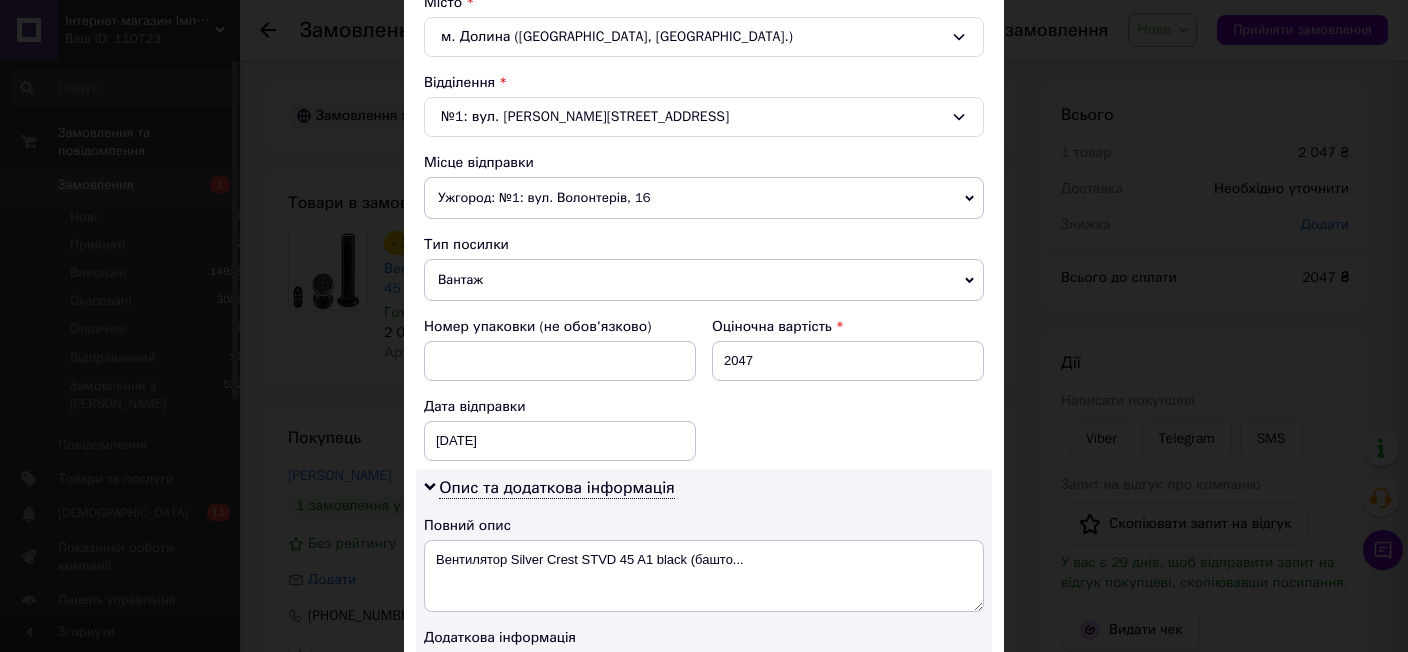 scroll, scrollTop: 572, scrollLeft: 0, axis: vertical 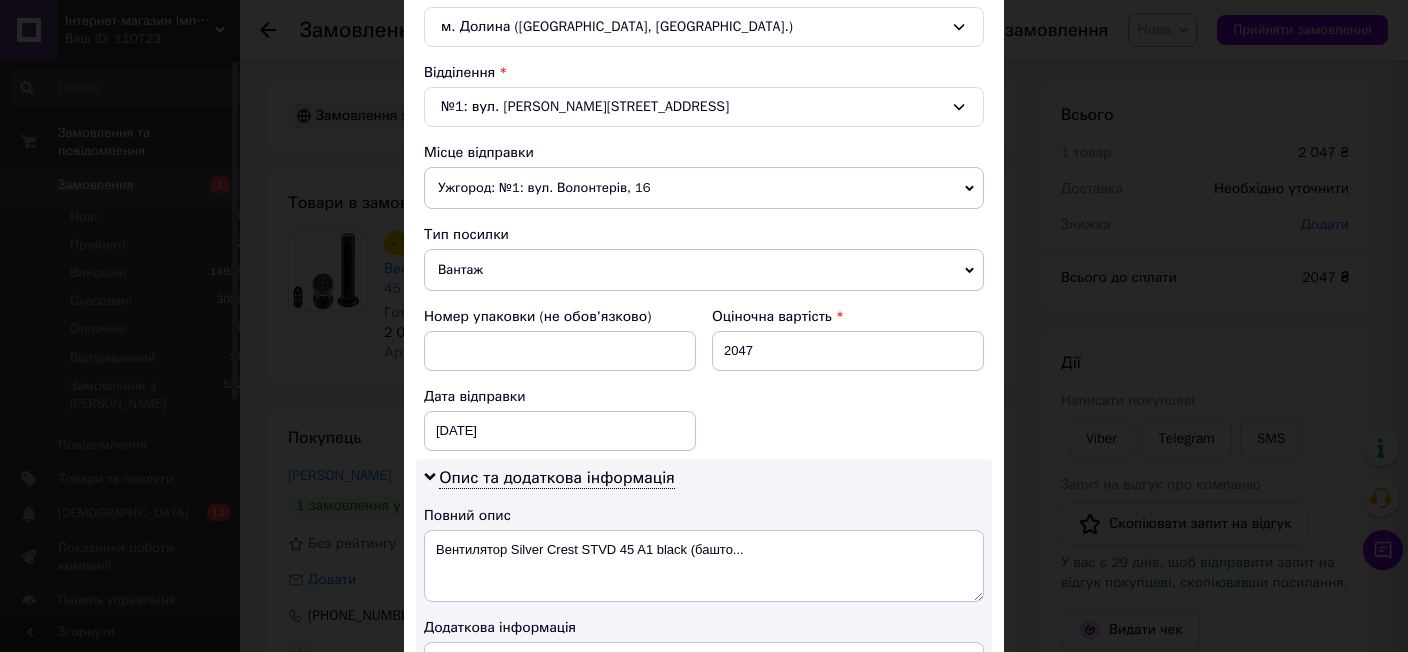 click on "Ужгород: №1: вул. Волонтерів, 16" at bounding box center [704, 188] 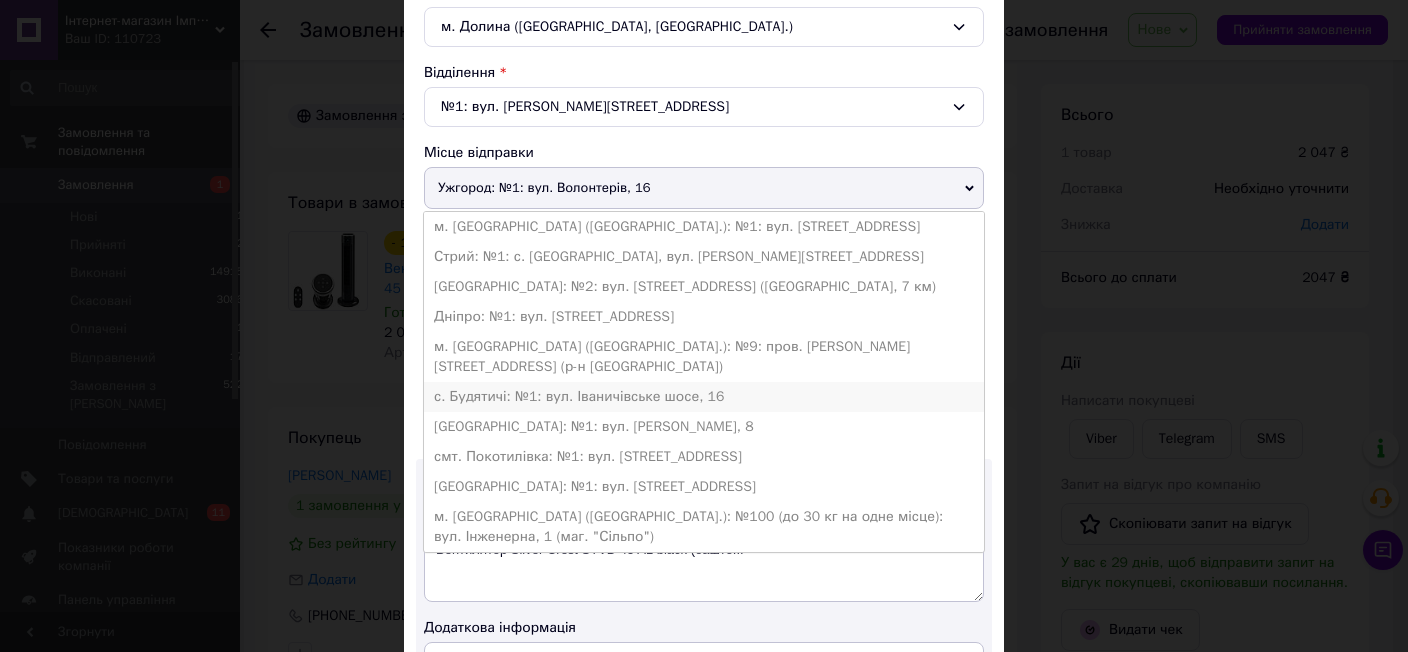 click on "с. Будятичі: №1: вул. Іваничівське шосе, 16" at bounding box center (704, 397) 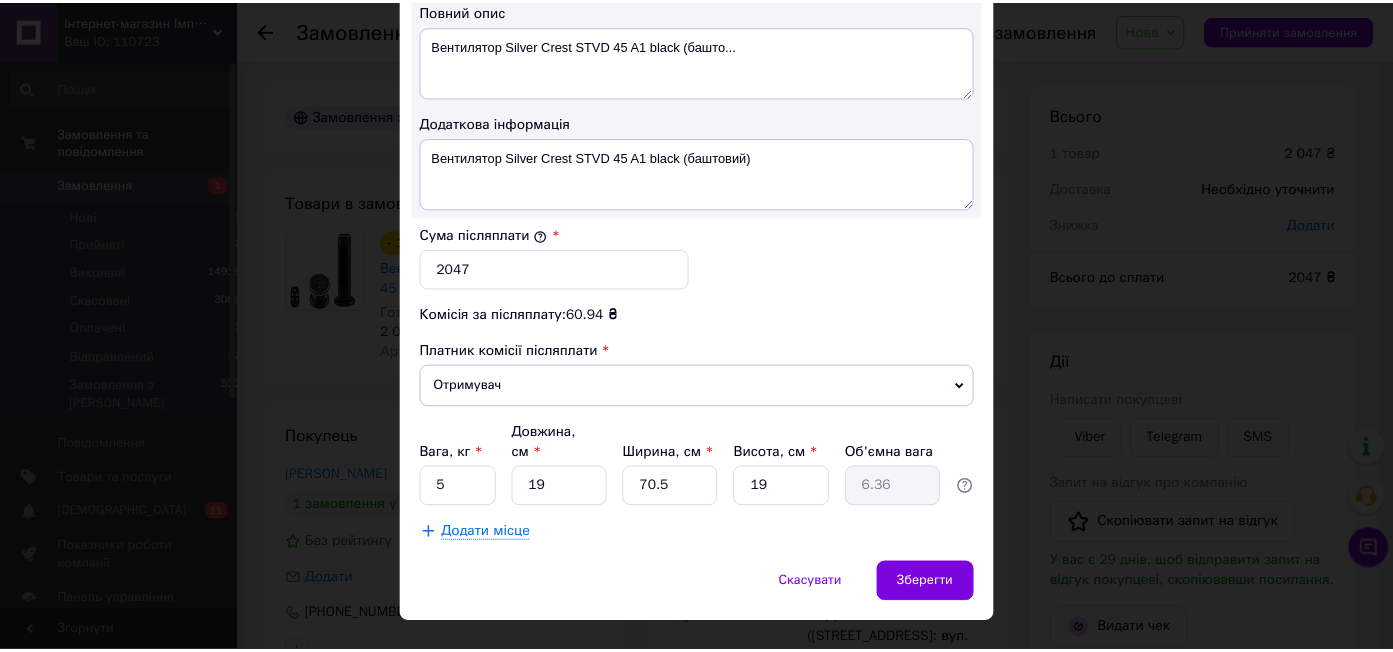 scroll, scrollTop: 1088, scrollLeft: 0, axis: vertical 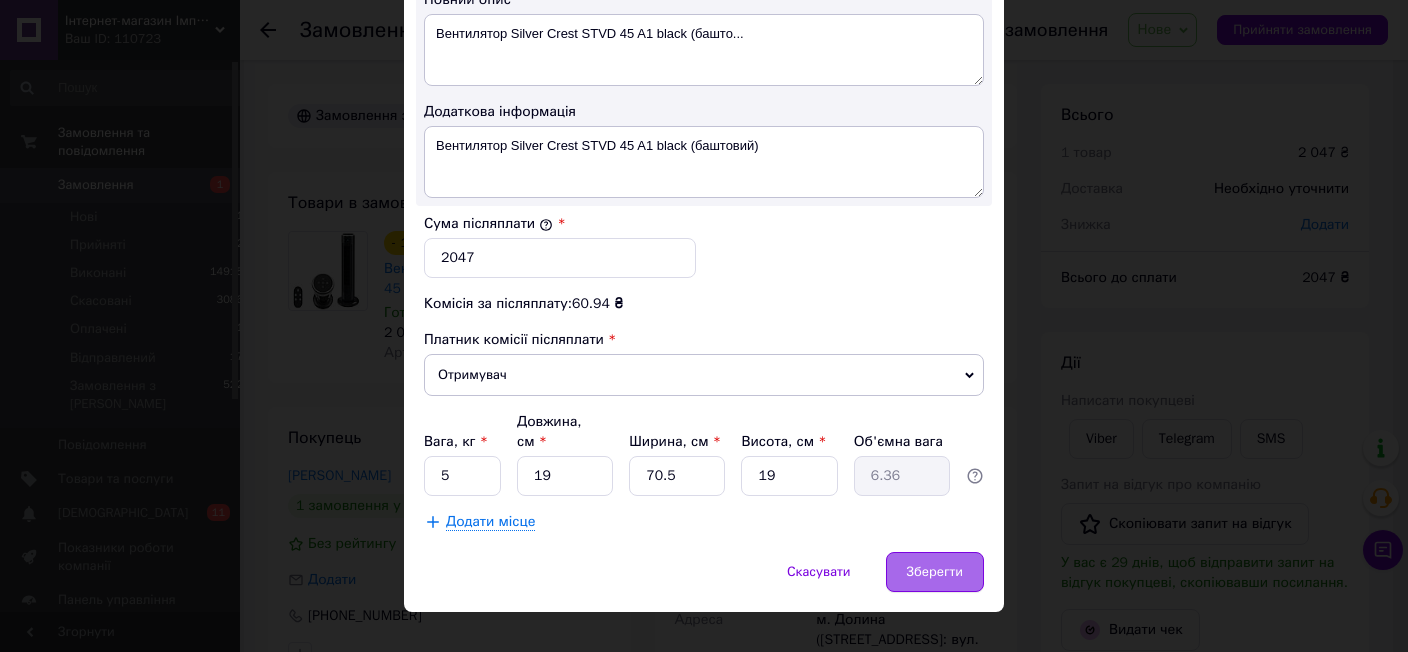 click on "Зберегти" at bounding box center [935, 572] 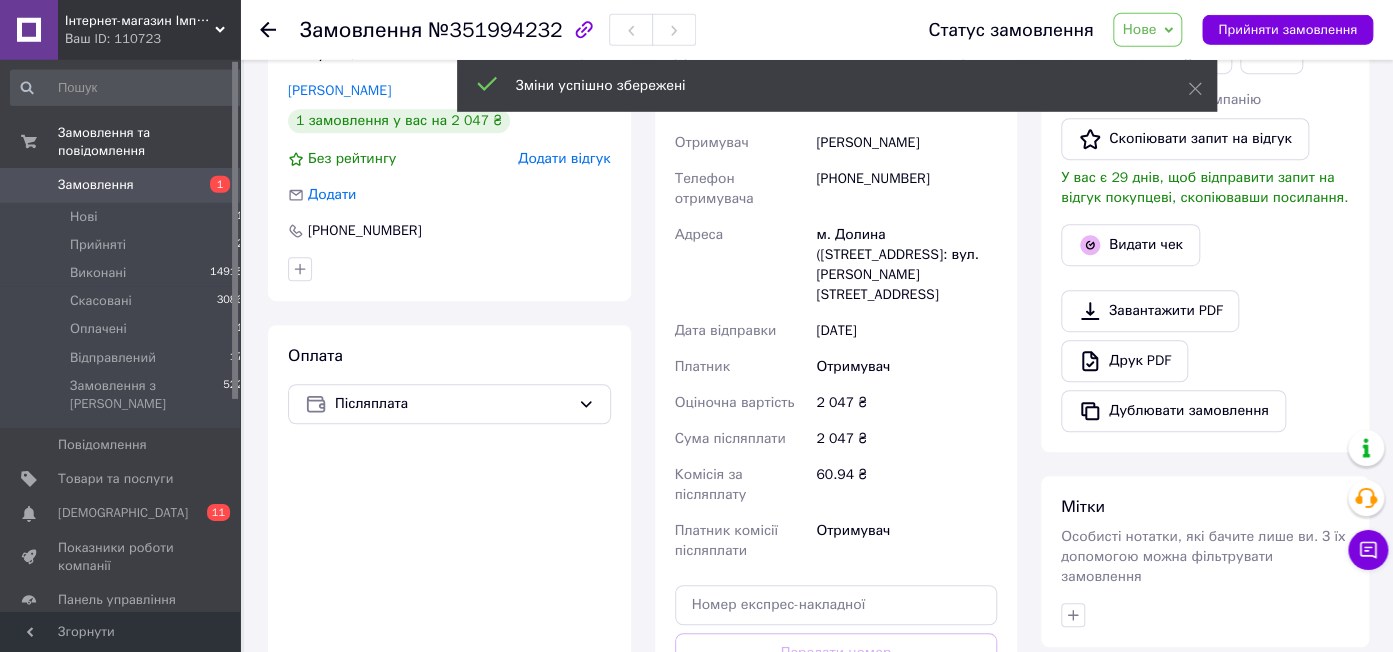 scroll, scrollTop: 528, scrollLeft: 0, axis: vertical 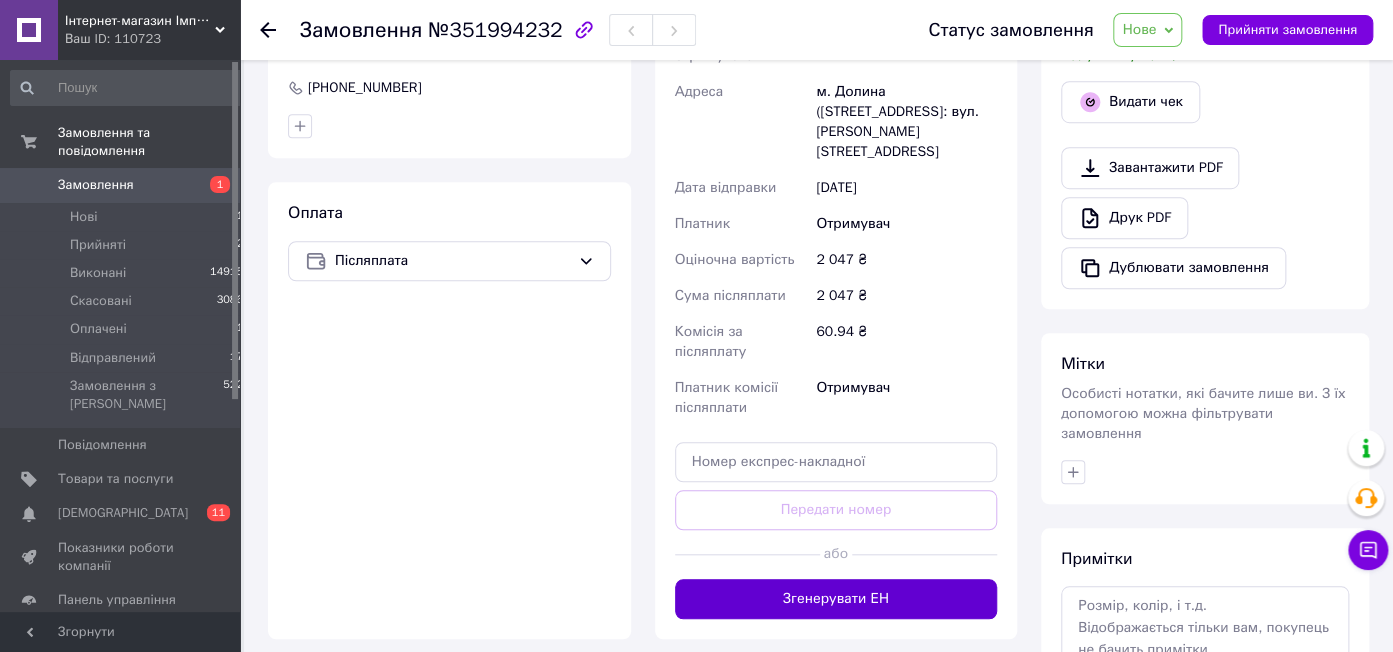 click on "Згенерувати ЕН" at bounding box center (836, 599) 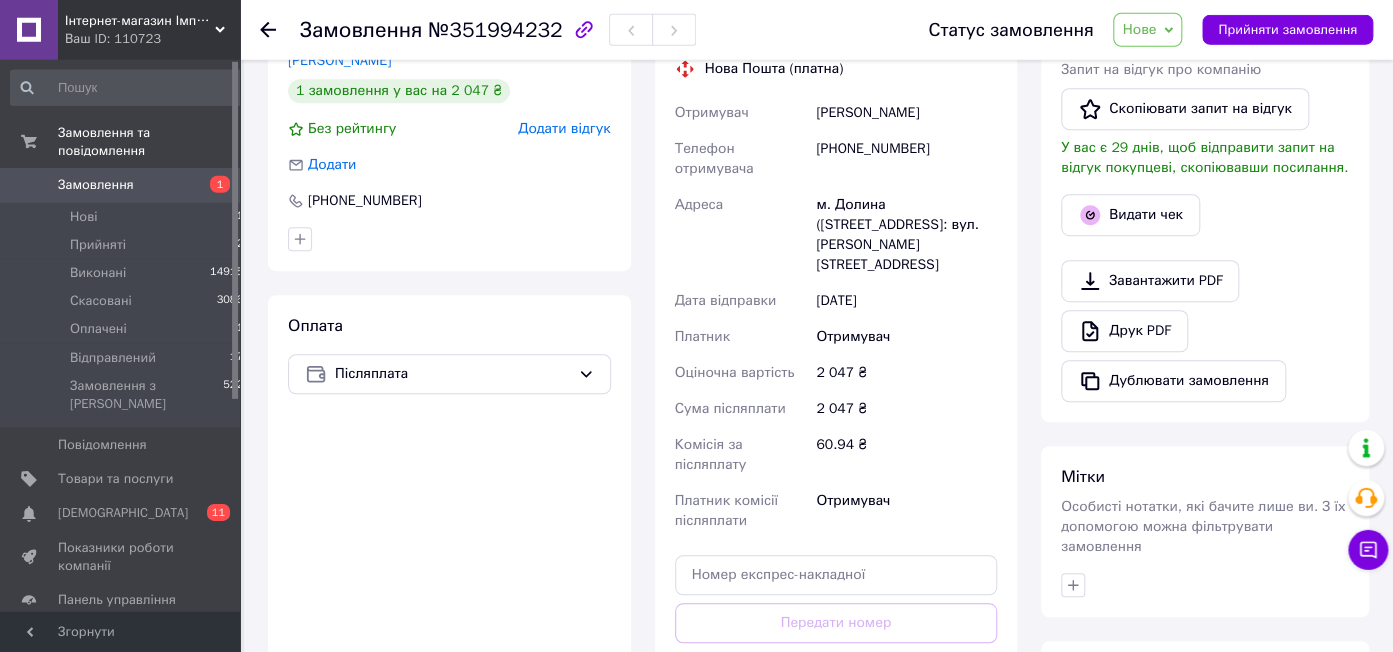 scroll, scrollTop: 316, scrollLeft: 0, axis: vertical 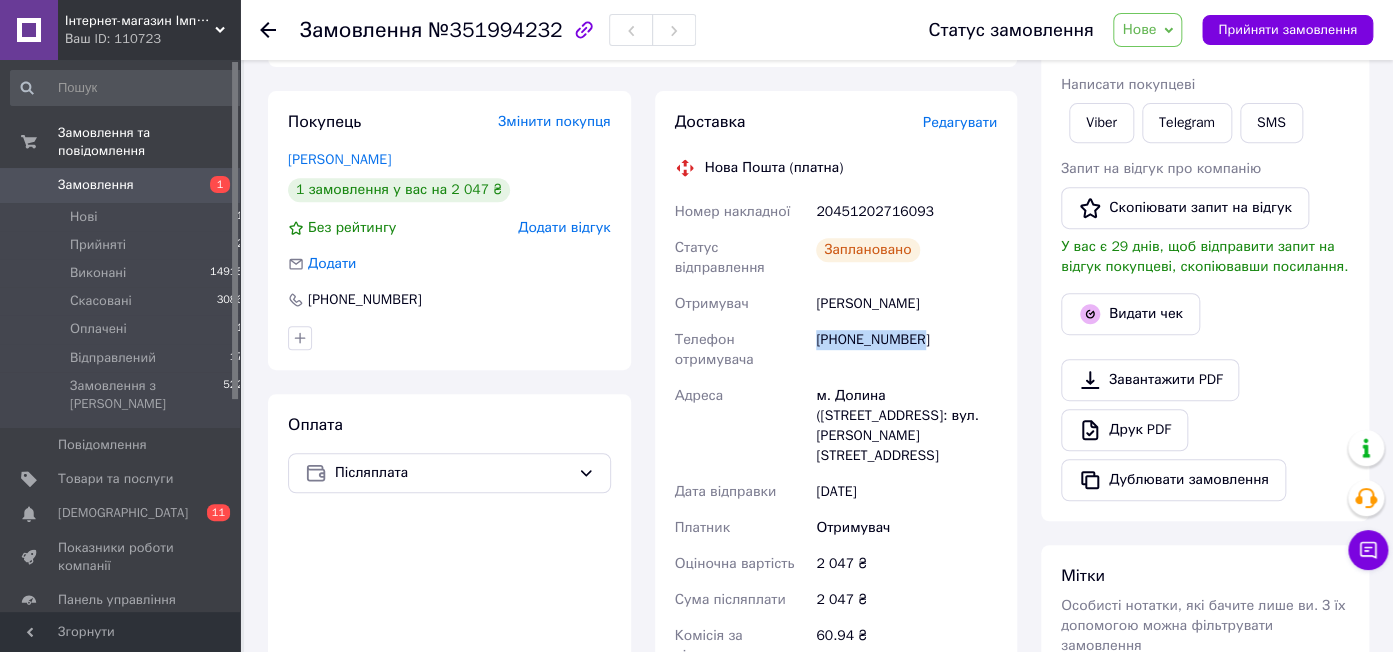 drag, startPoint x: 923, startPoint y: 319, endPoint x: 818, endPoint y: 327, distance: 105.30432 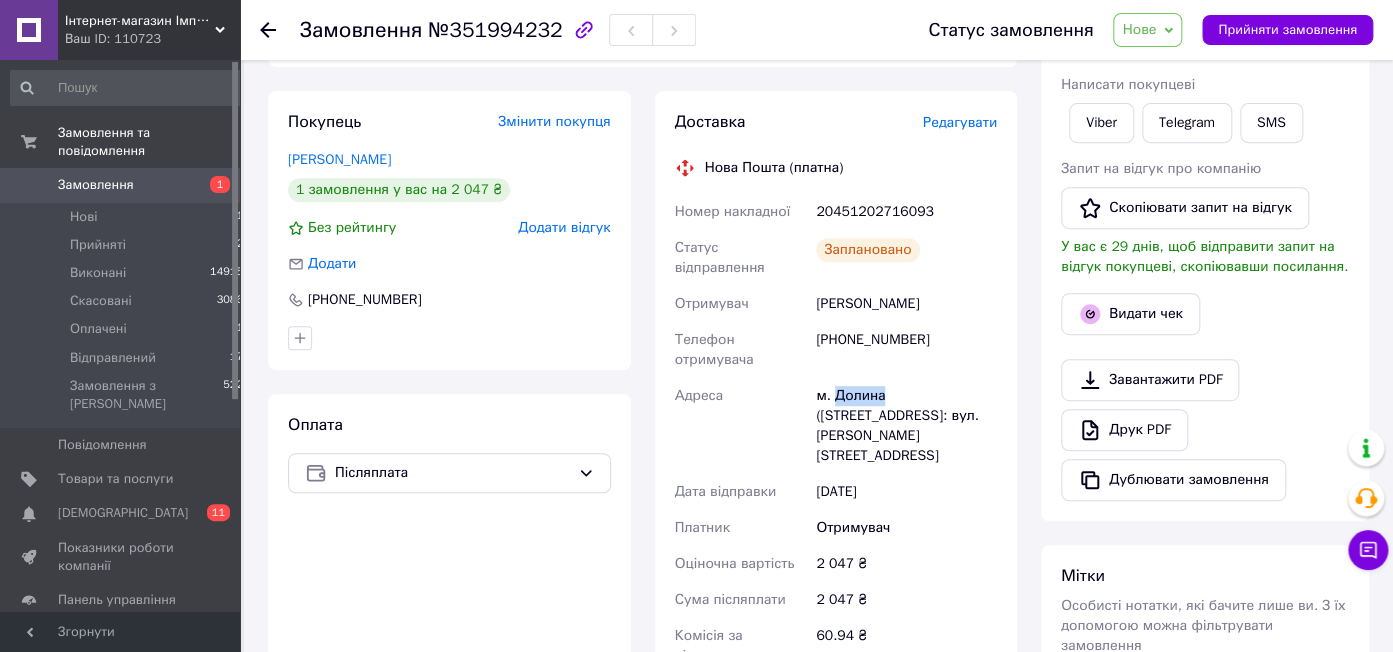 drag, startPoint x: 880, startPoint y: 381, endPoint x: 833, endPoint y: 386, distance: 47.26521 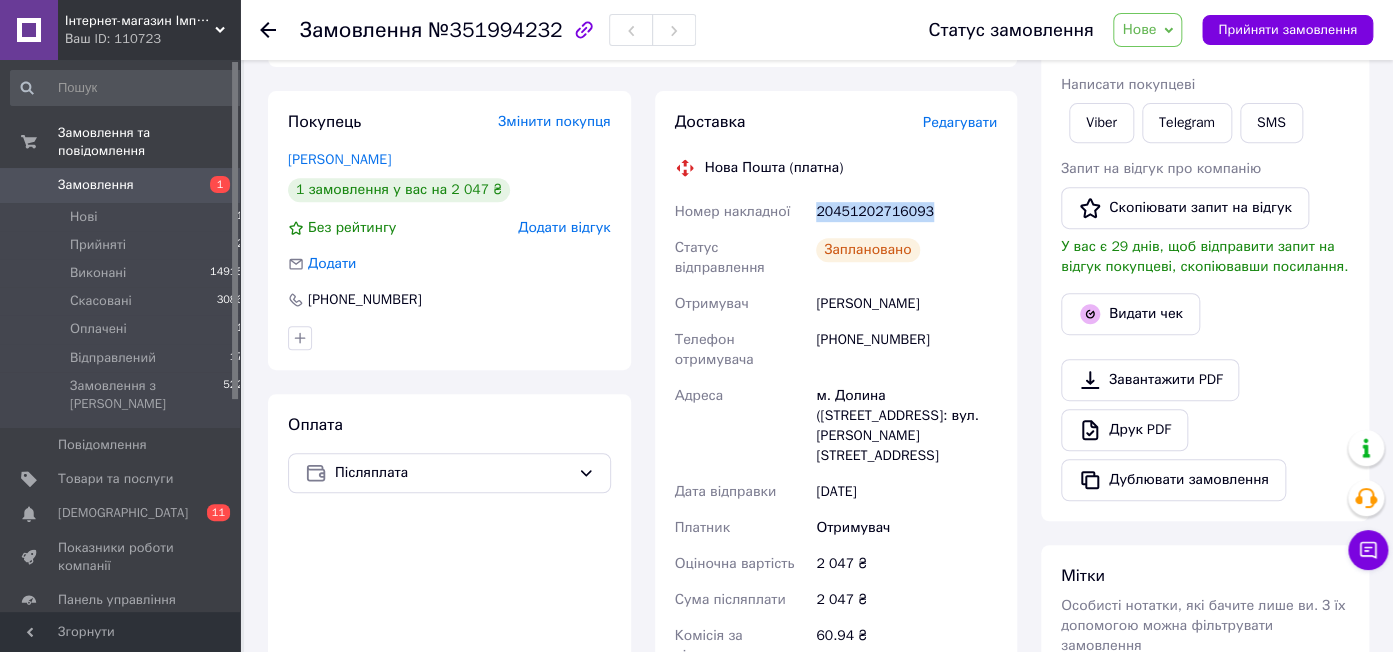 drag, startPoint x: 932, startPoint y: 216, endPoint x: 811, endPoint y: 220, distance: 121.0661 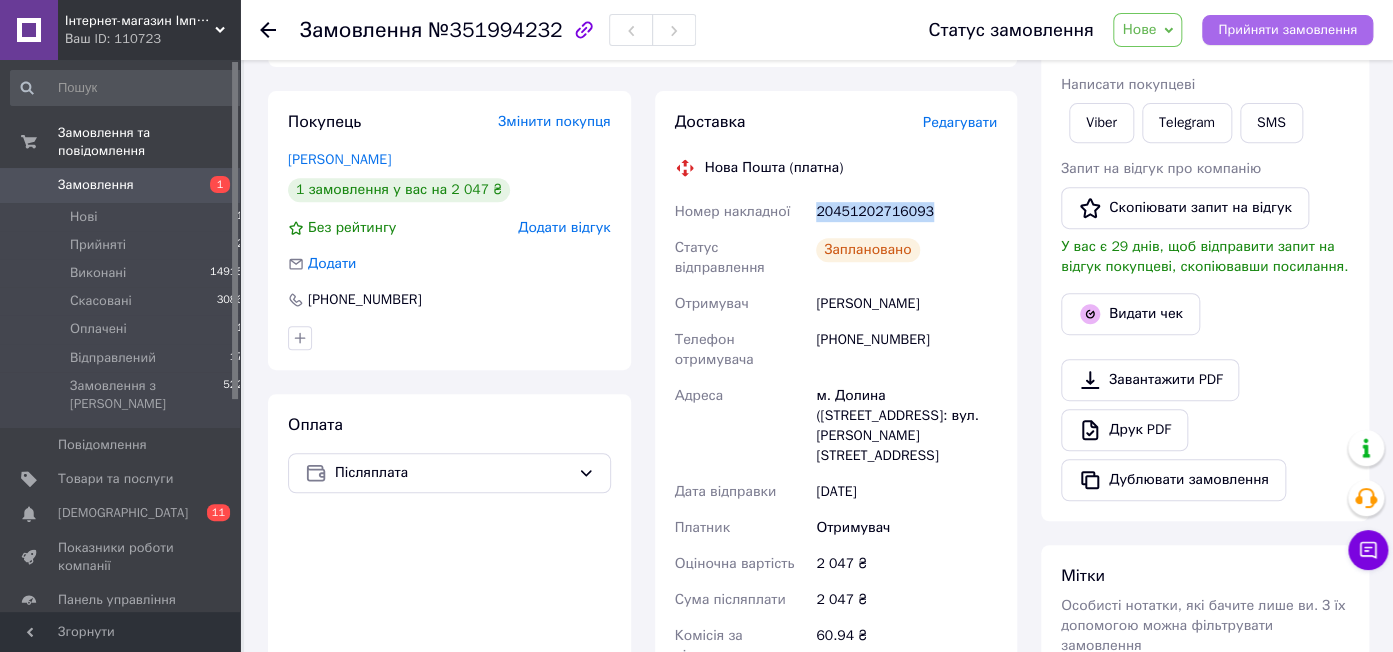 click on "Прийняти замовлення" at bounding box center (1287, 30) 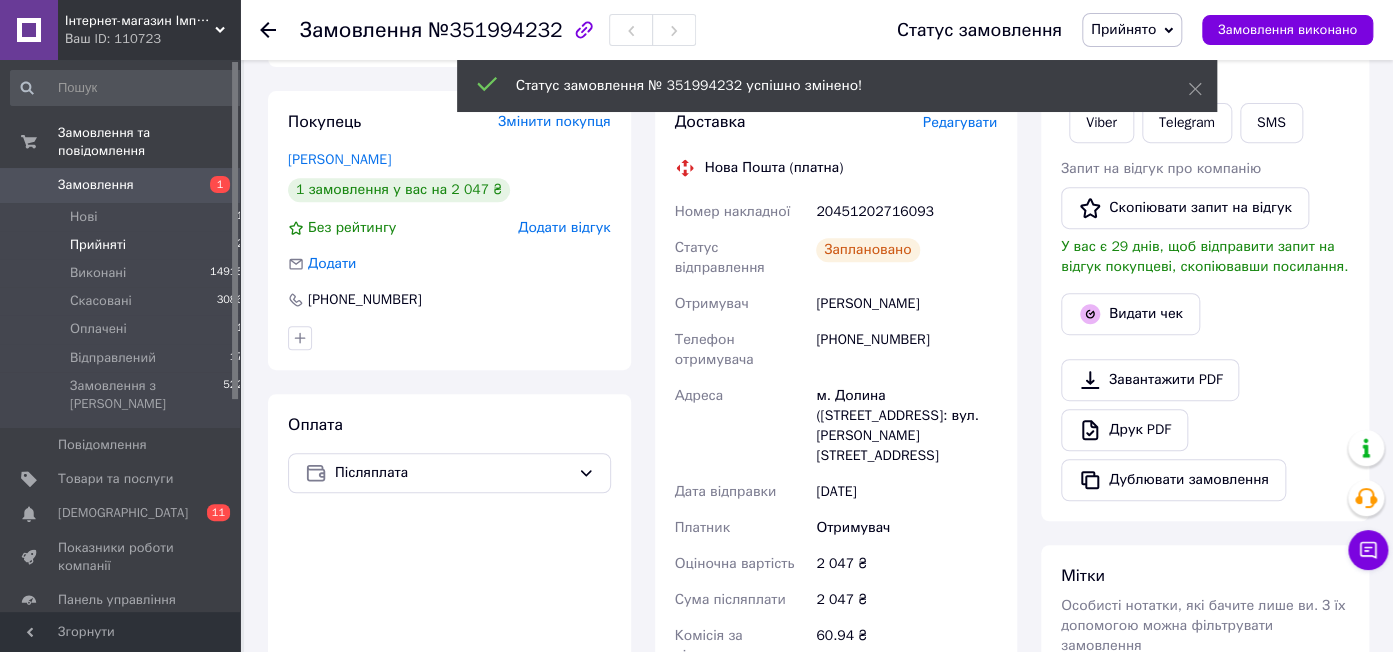 click on "Прийняті 2" at bounding box center (127, 245) 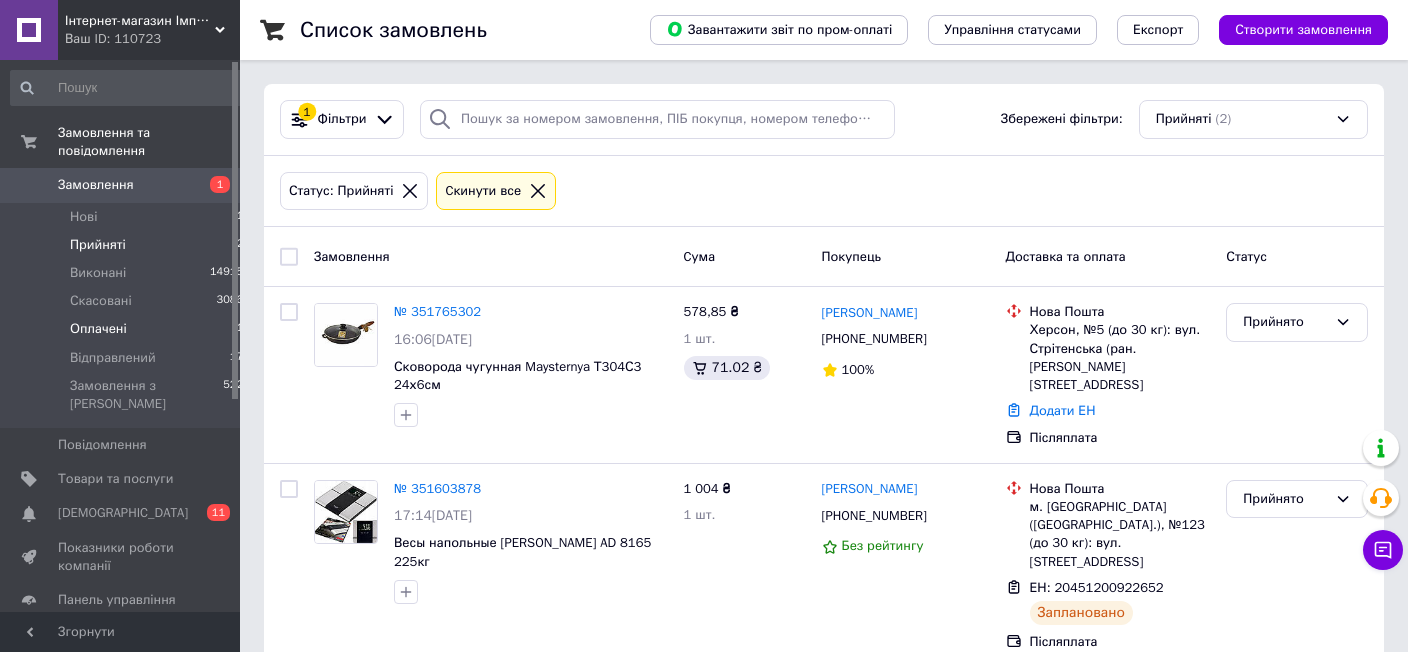 click on "Оплачені" at bounding box center (98, 329) 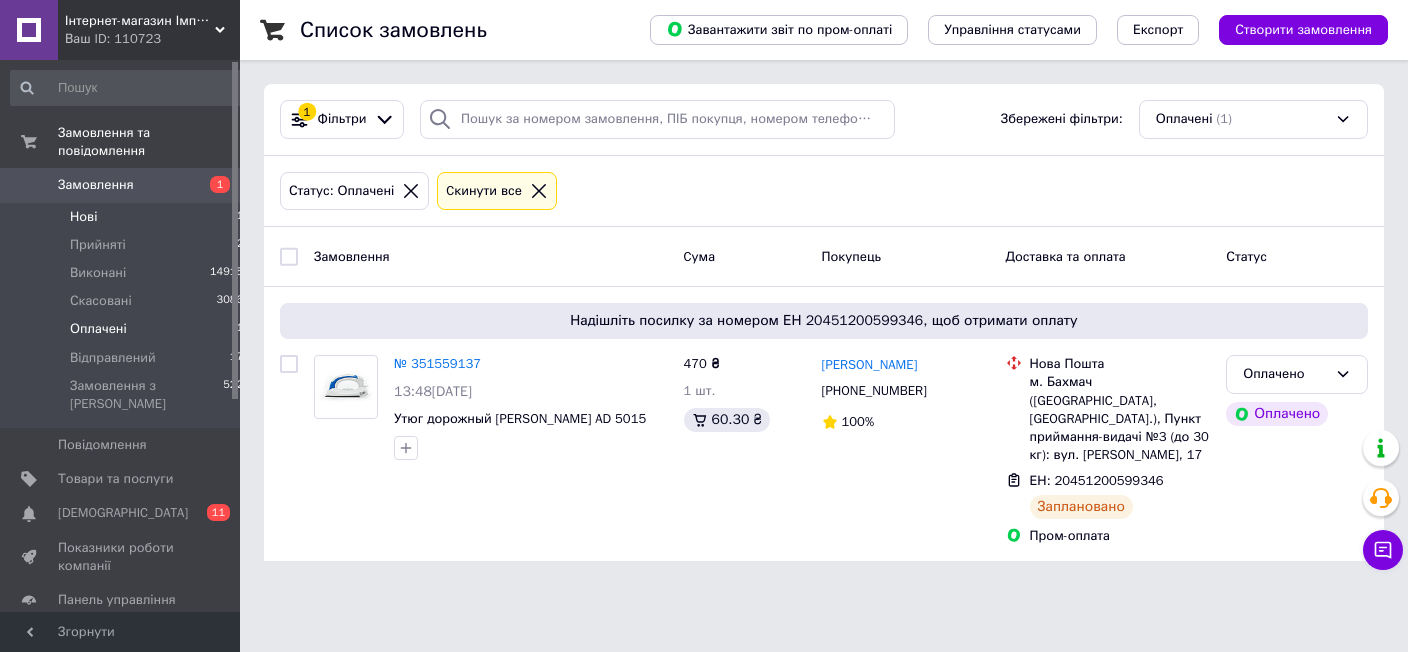 click on "Нові 1" at bounding box center (127, 217) 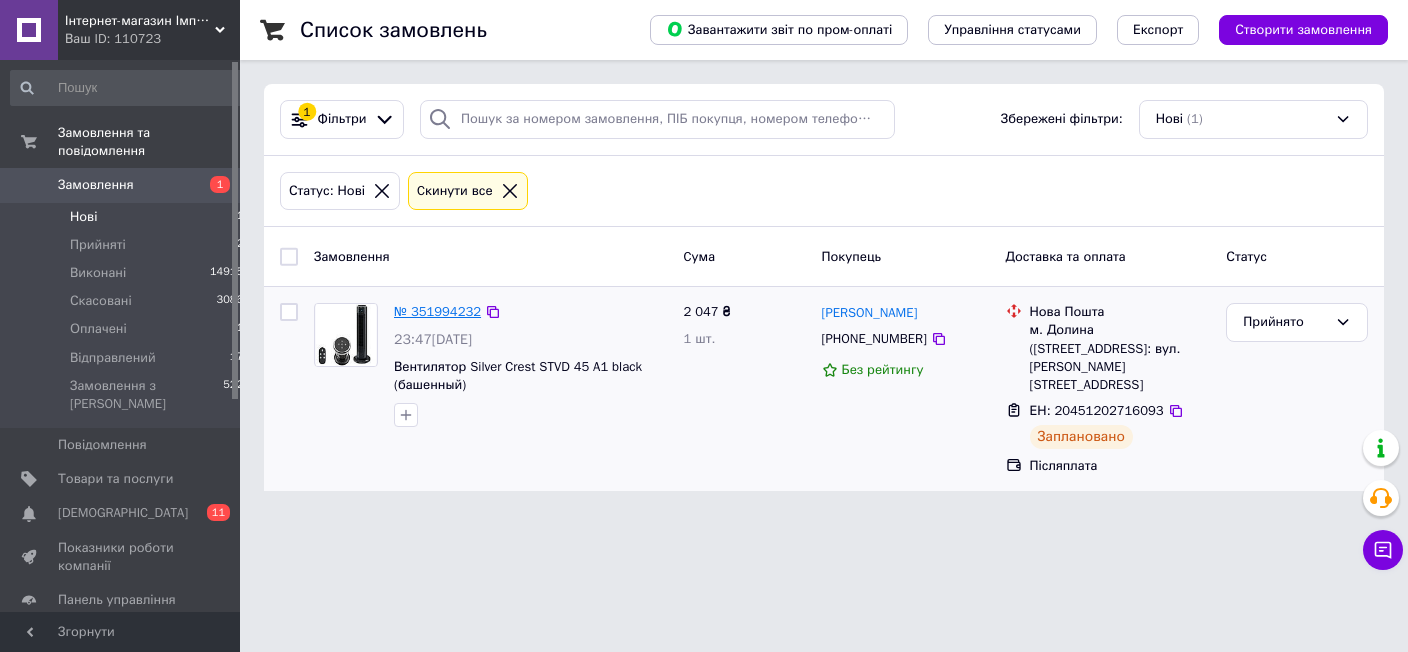 click on "№ 351994232" at bounding box center (437, 311) 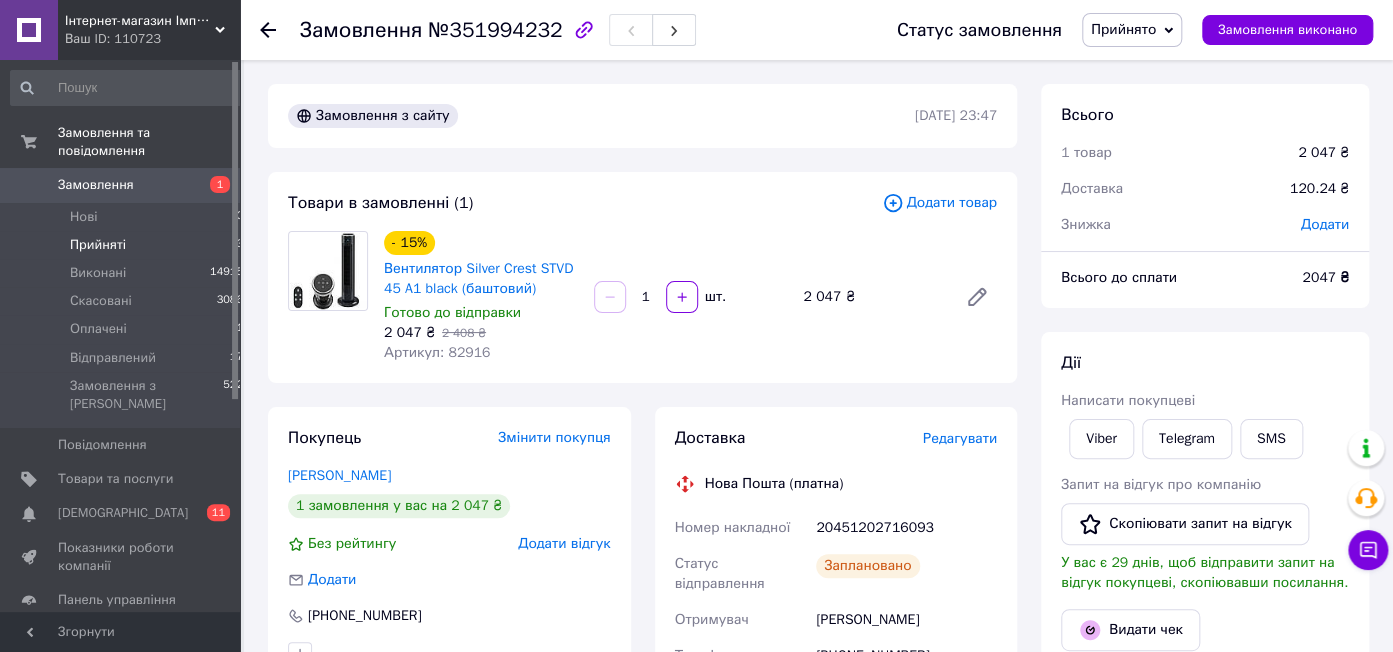 click on "Прийняті" at bounding box center (98, 245) 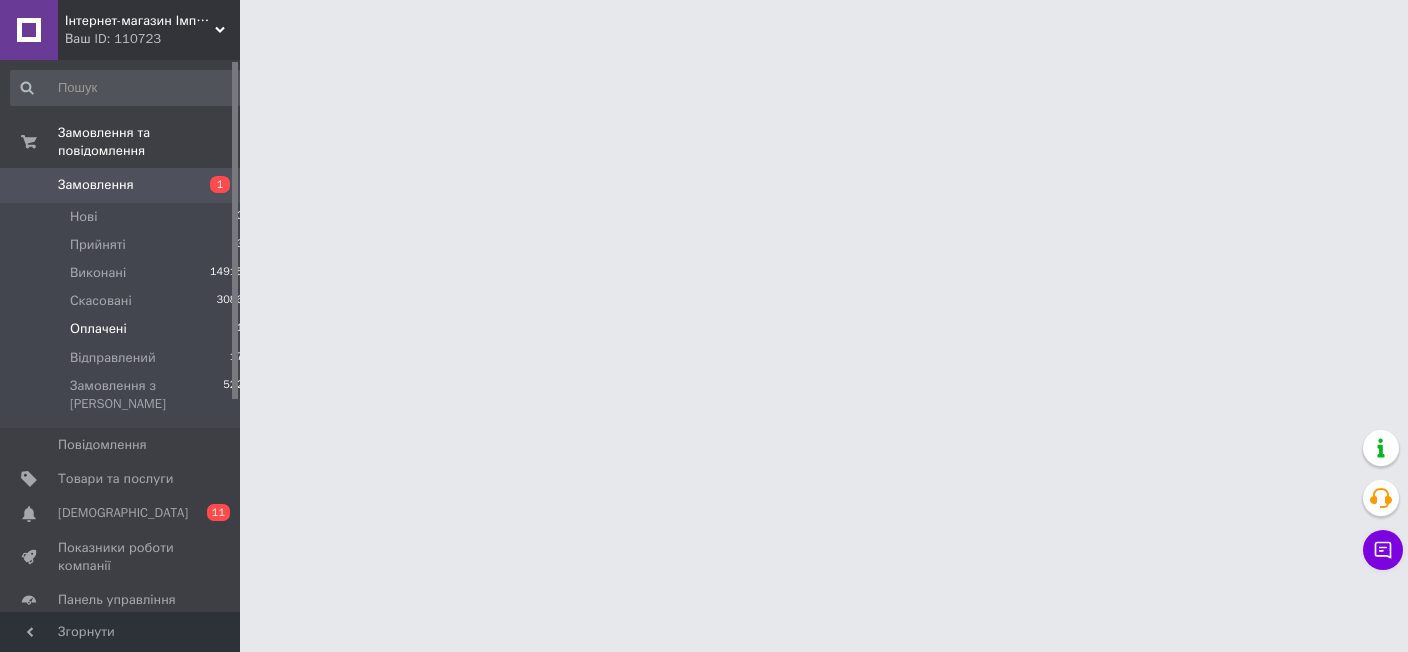 click on "Оплачені" at bounding box center [98, 329] 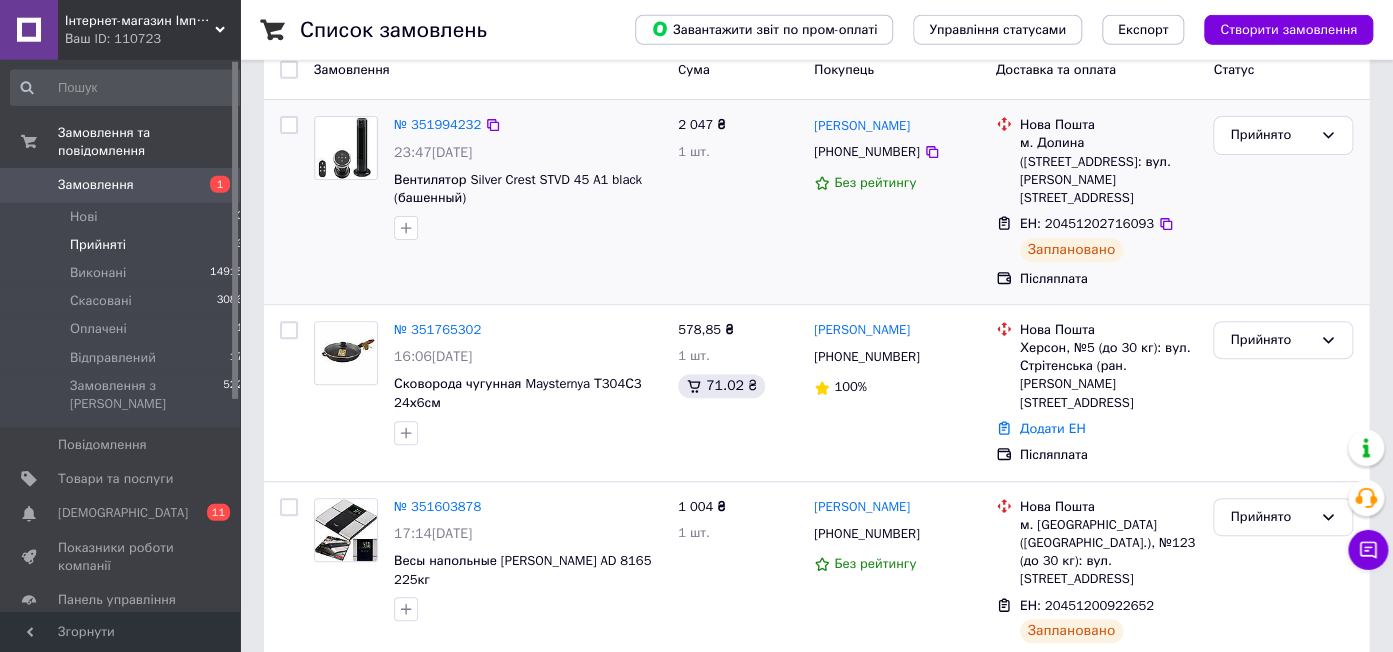 scroll, scrollTop: 187, scrollLeft: 0, axis: vertical 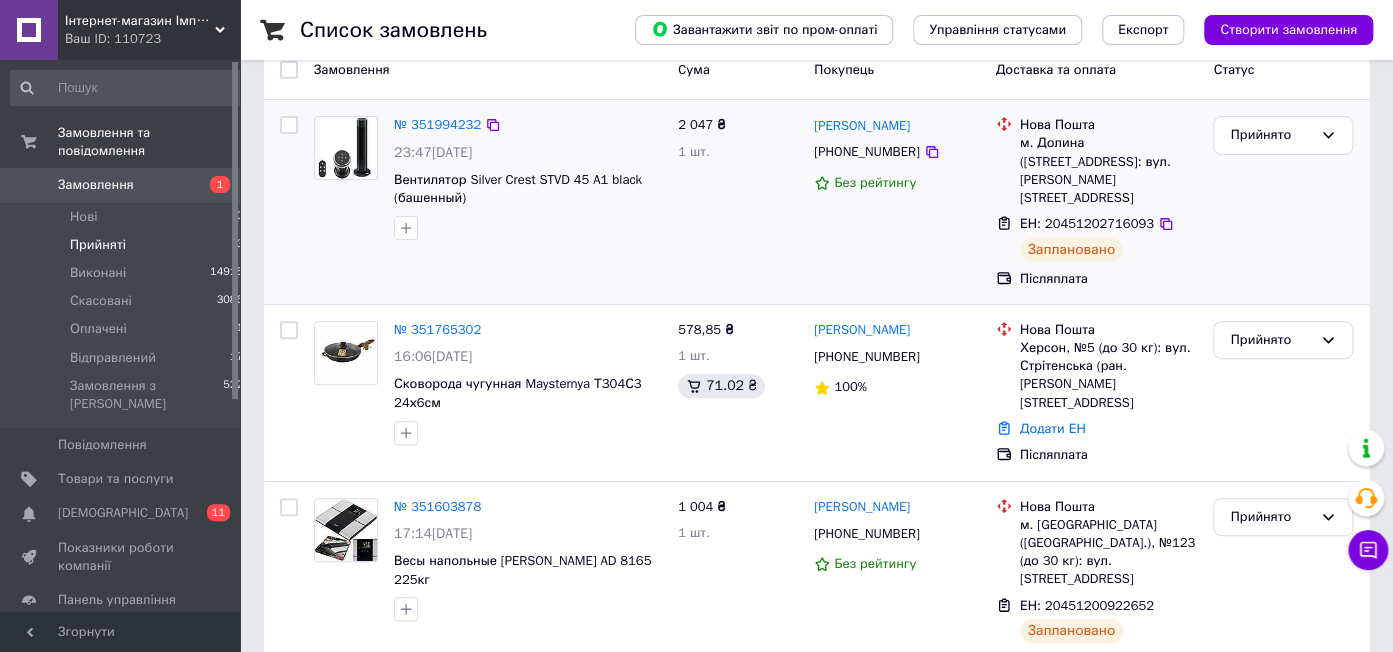 click on "№ 351994232 23:47[DATE] Вентилятор Silver Crest STVD 45 A1 black (башенный)" at bounding box center (488, 202) 